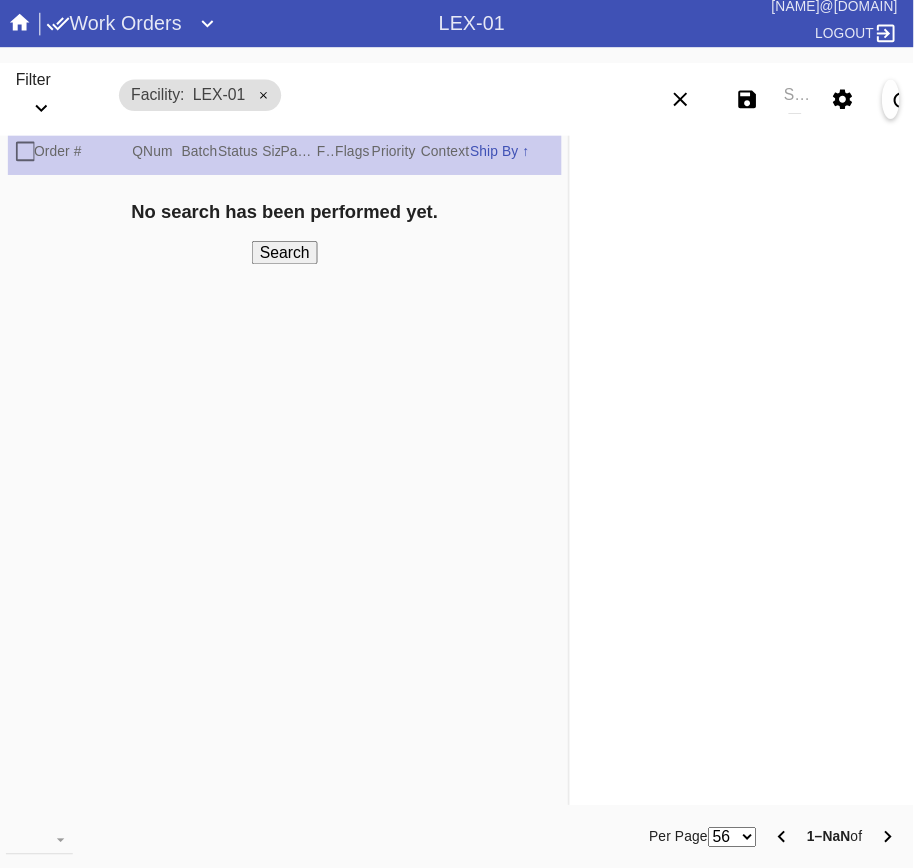 scroll, scrollTop: 0, scrollLeft: 0, axis: both 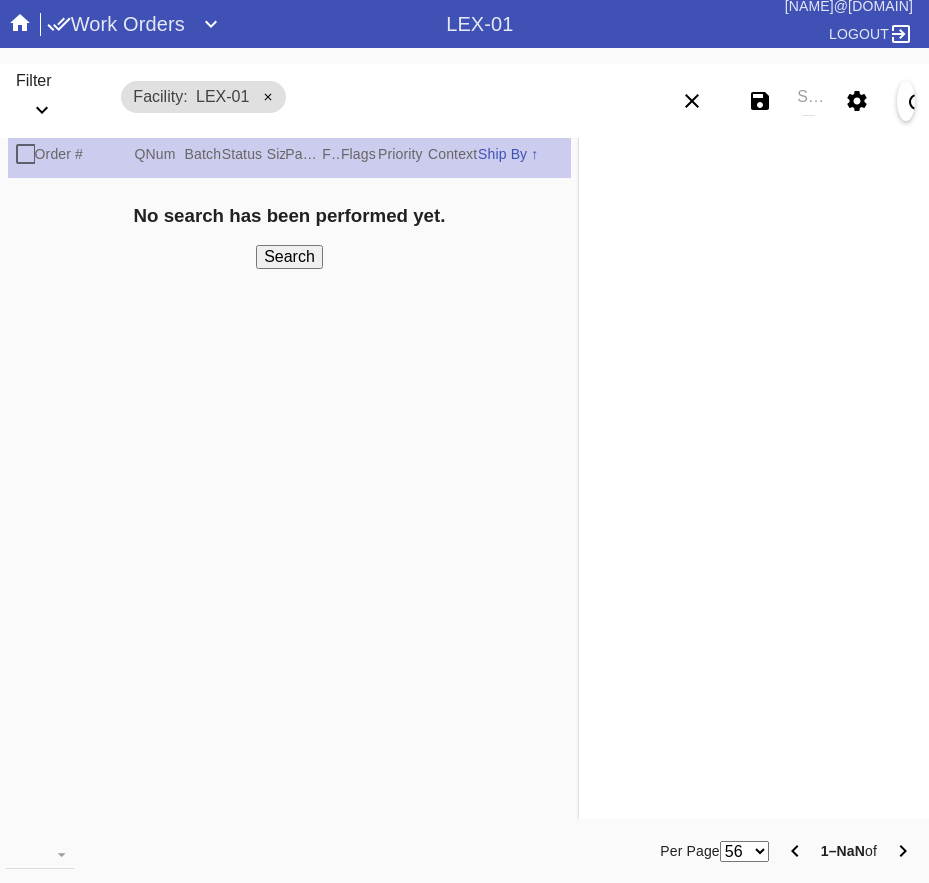 click on "Facility
LEX-01" at bounding box center [203, 97] 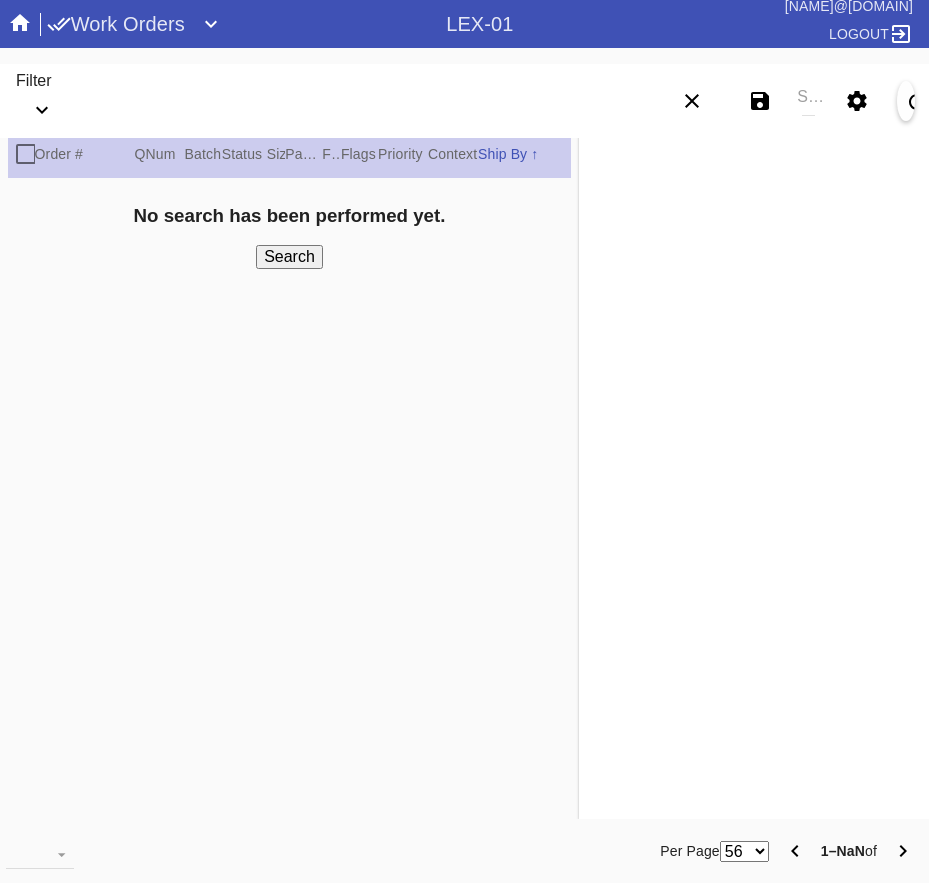 click at bounding box center [211, 24] 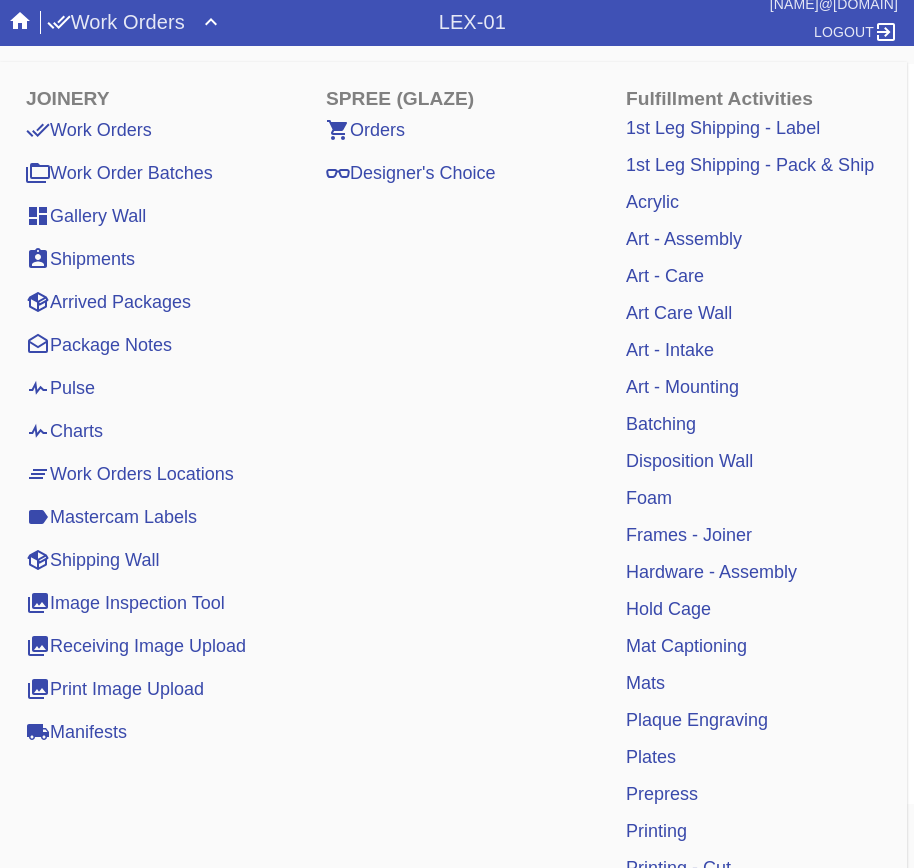 scroll, scrollTop: 0, scrollLeft: 0, axis: both 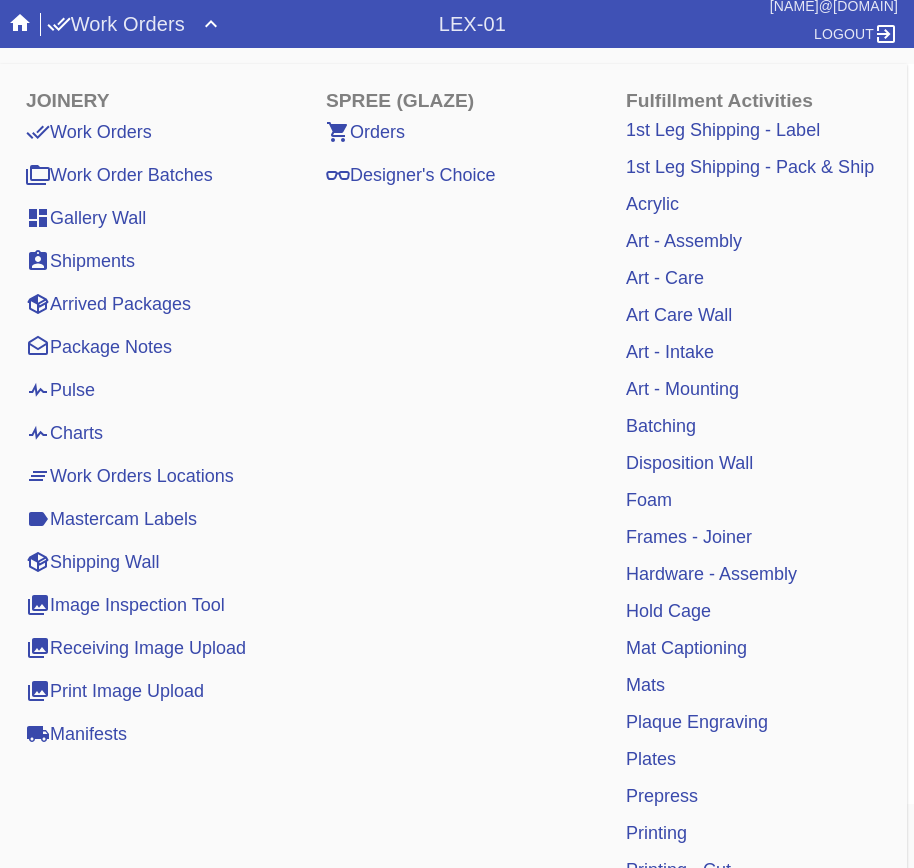 click on "Art - Assembly" at bounding box center [684, 241] 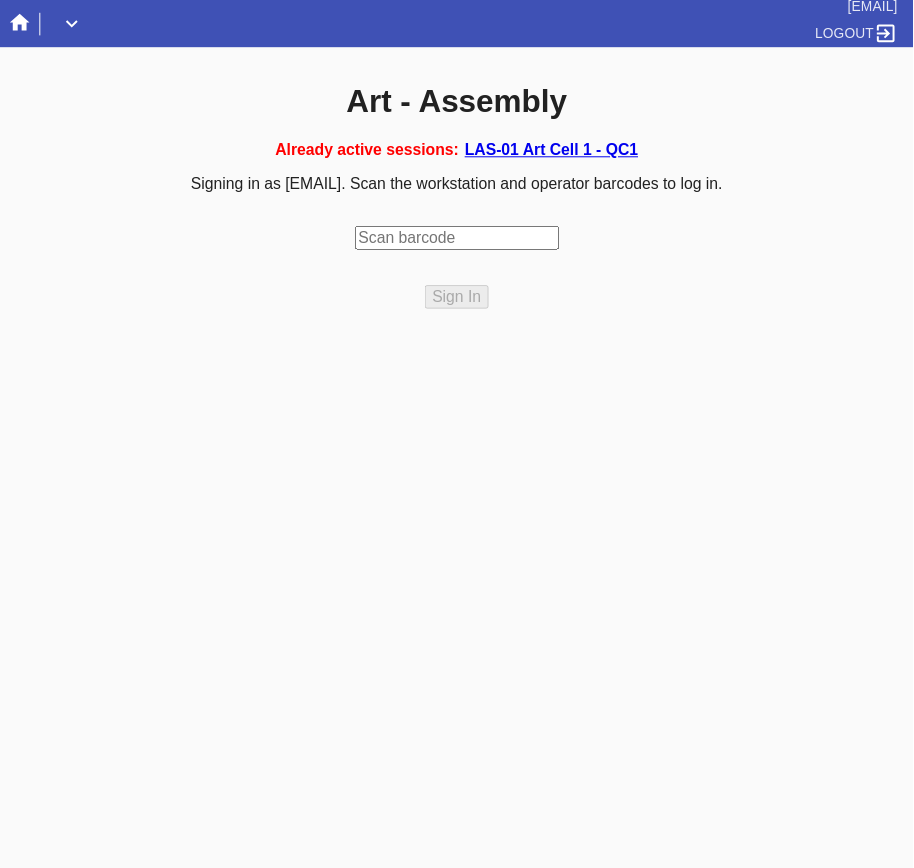 scroll, scrollTop: 0, scrollLeft: 0, axis: both 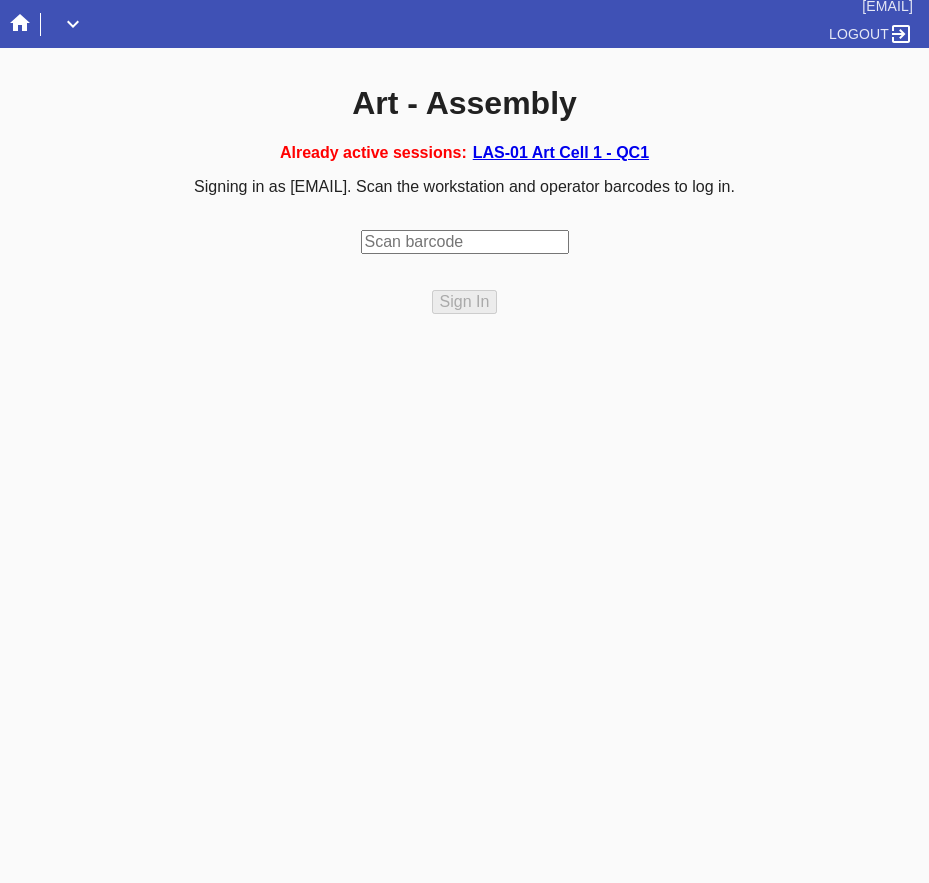 click at bounding box center (465, 242) 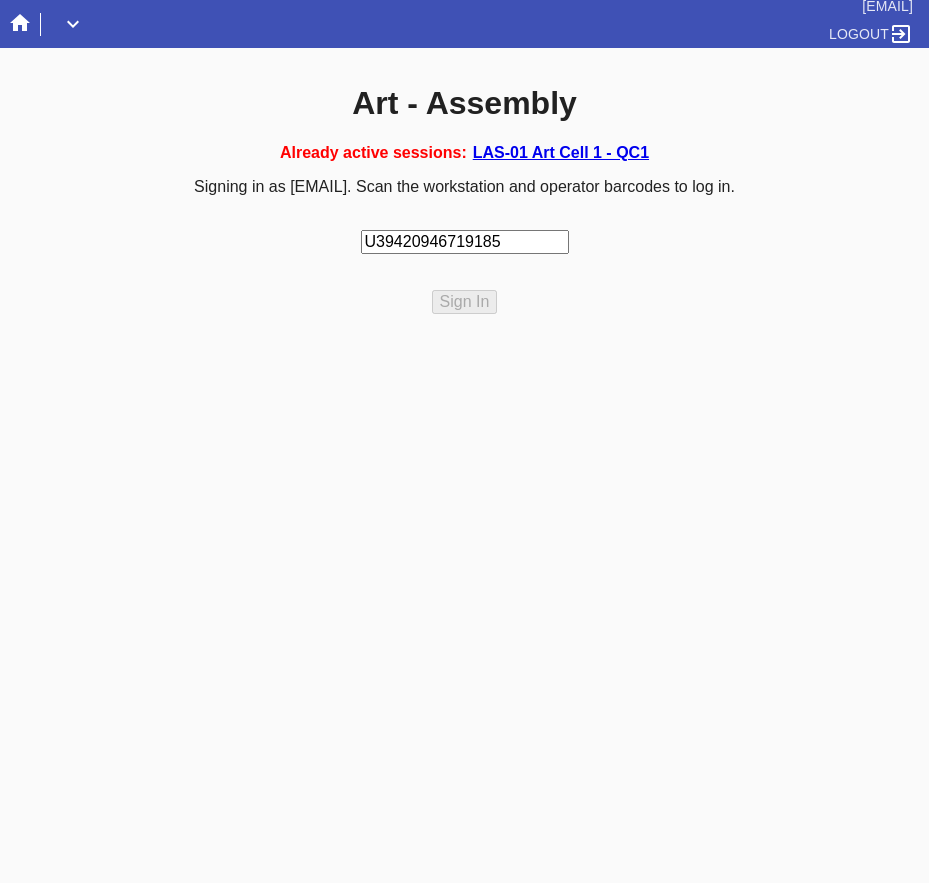 type on "U394209467191855" 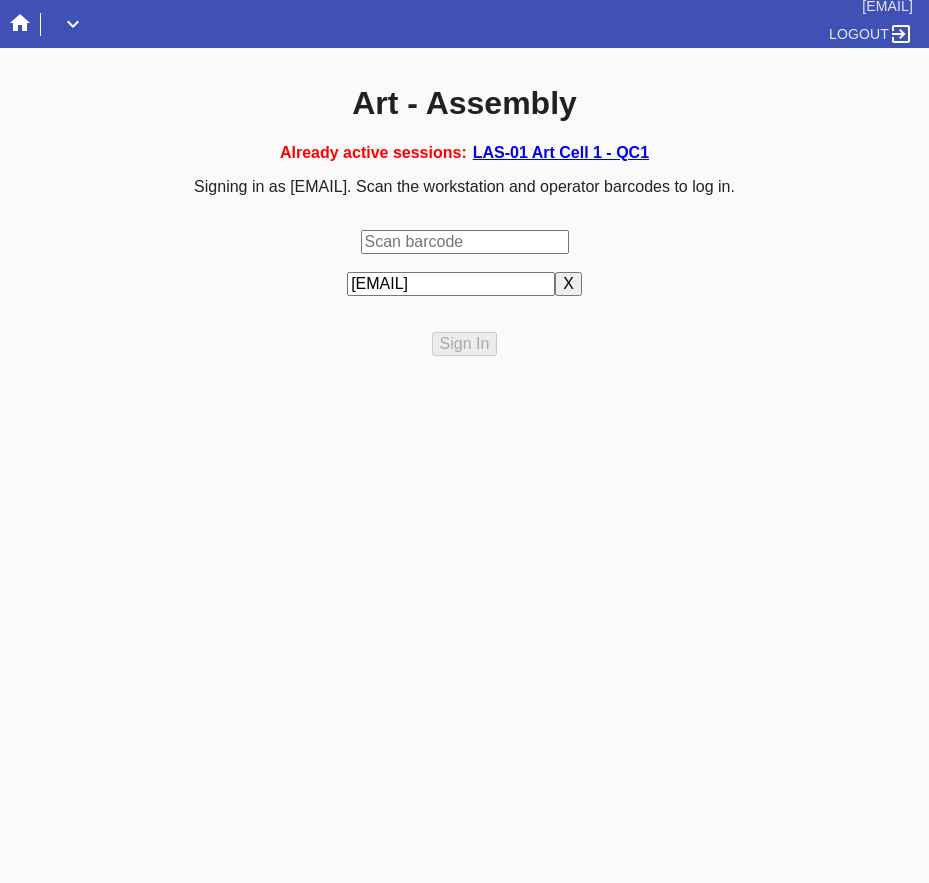click at bounding box center [465, 242] 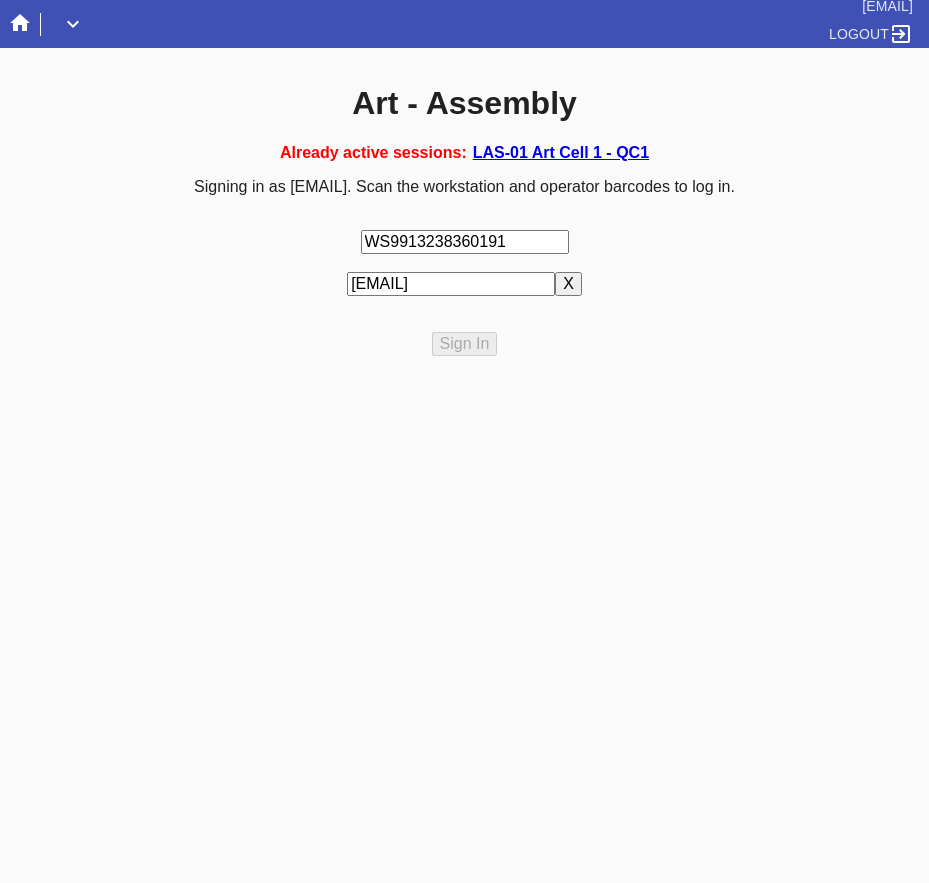 type on "WS99132383601919" 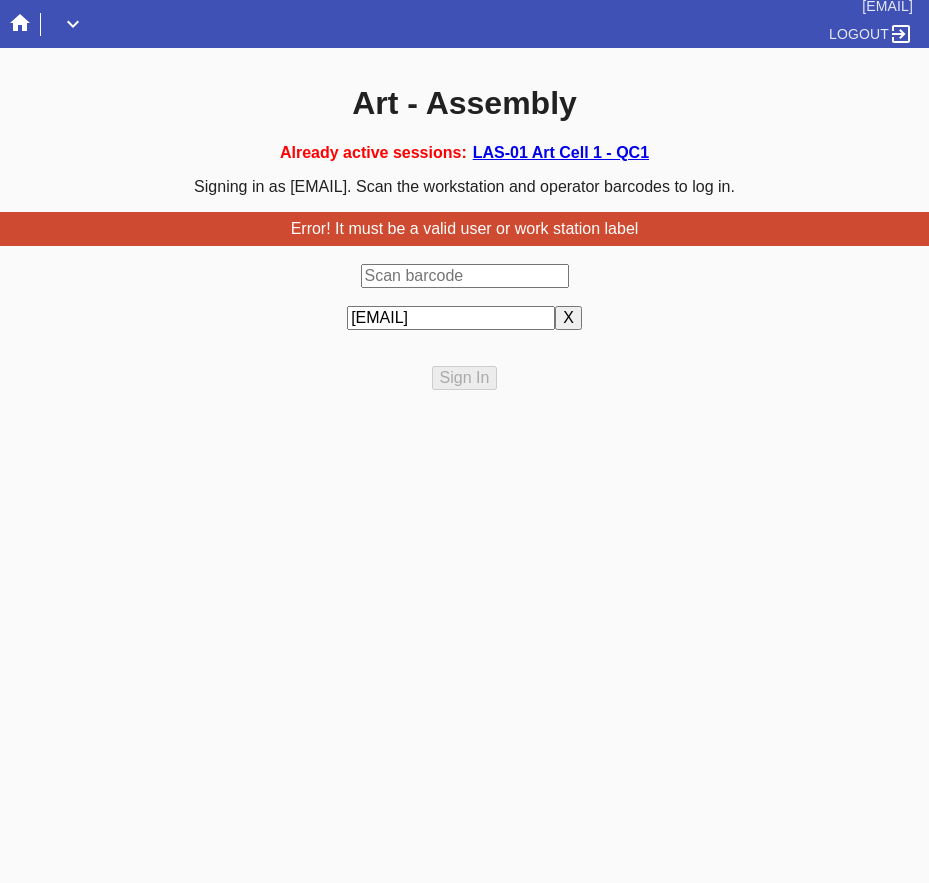 click at bounding box center (465, 276) 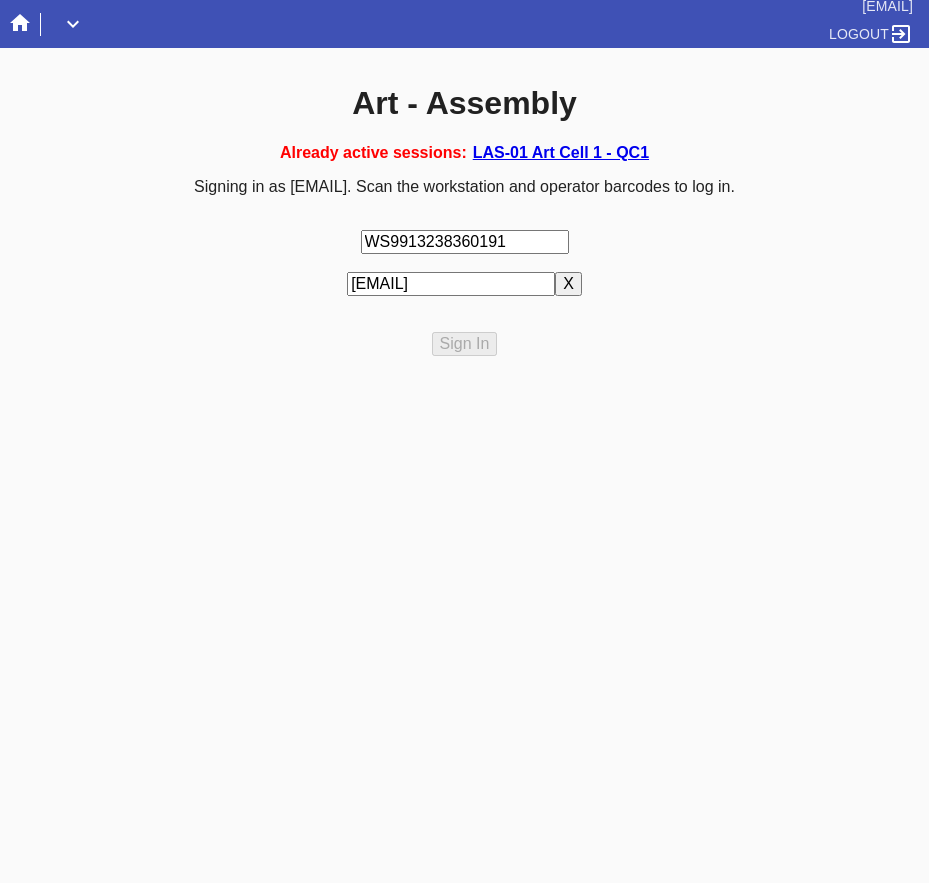 type on "WS99132383601919" 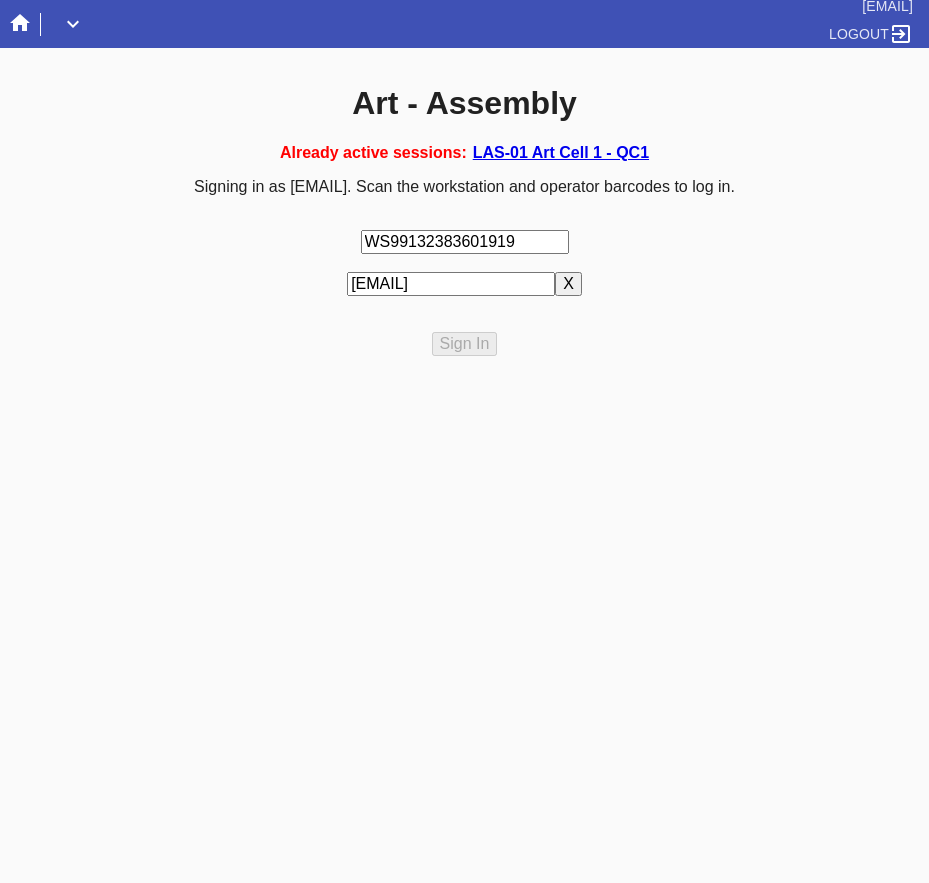 type 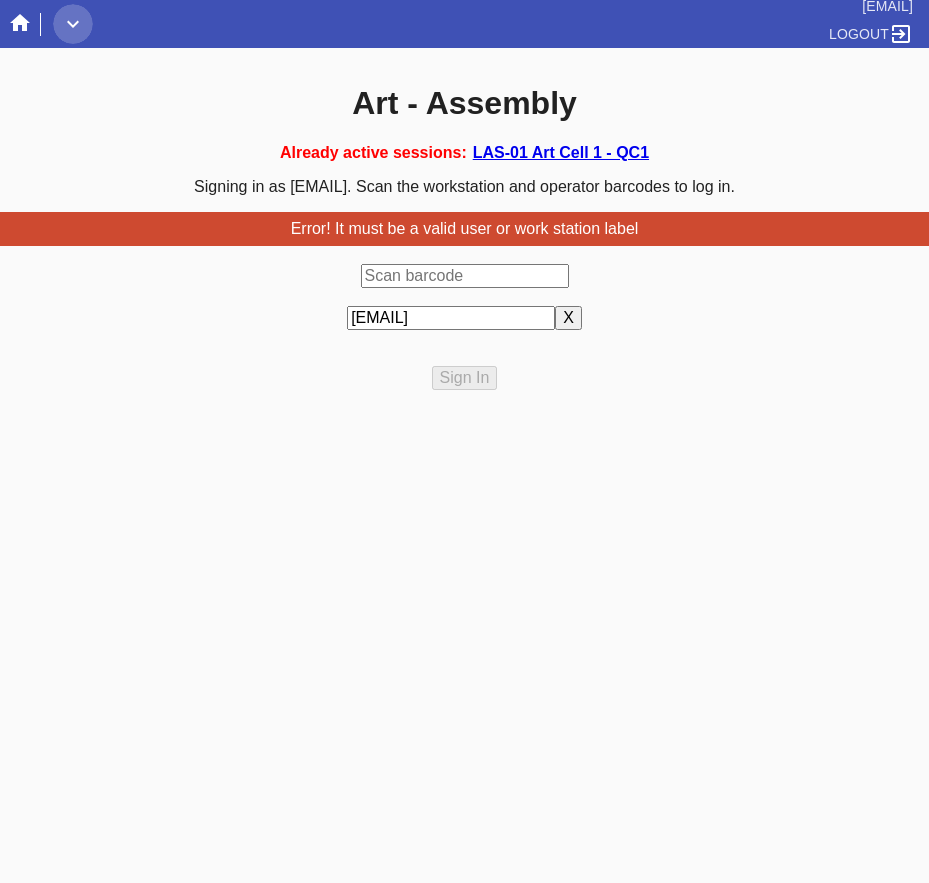 click 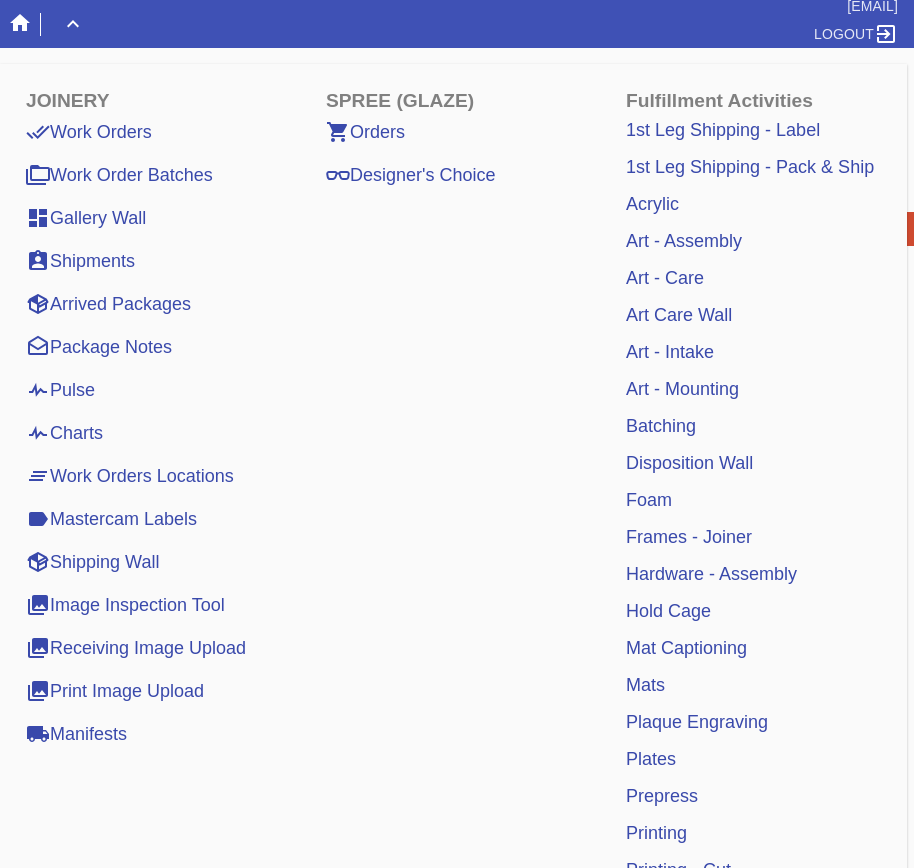 click on "Art - Mounting" at bounding box center (682, 389) 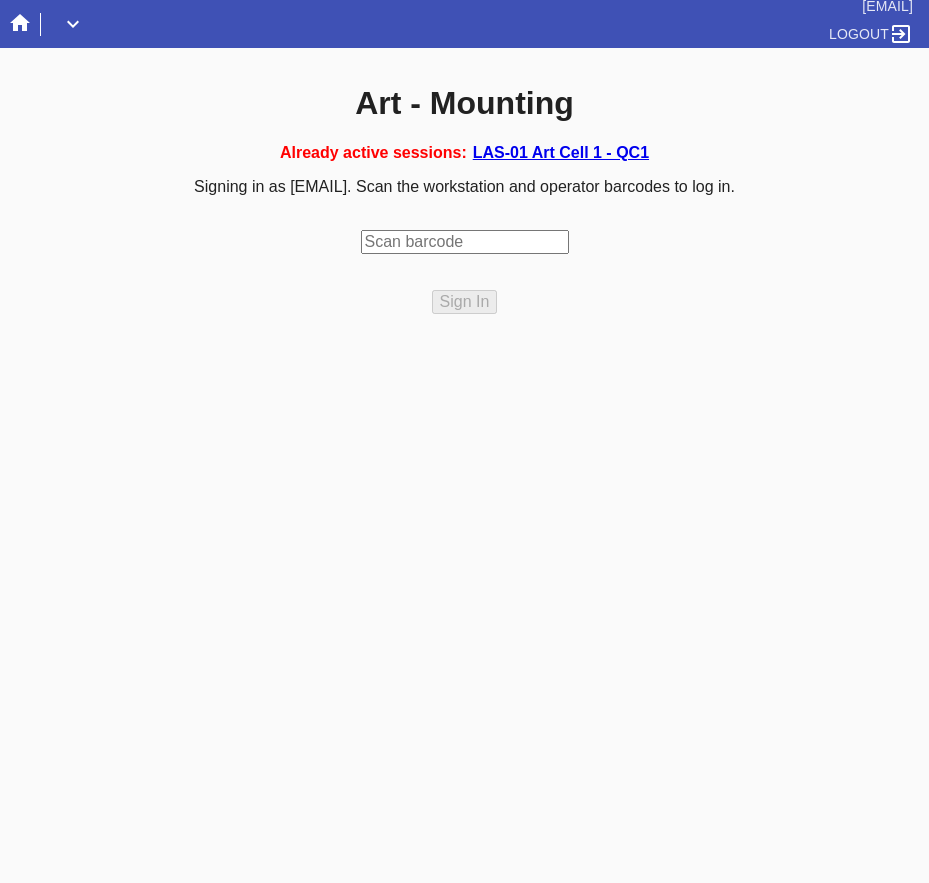 scroll, scrollTop: 0, scrollLeft: 0, axis: both 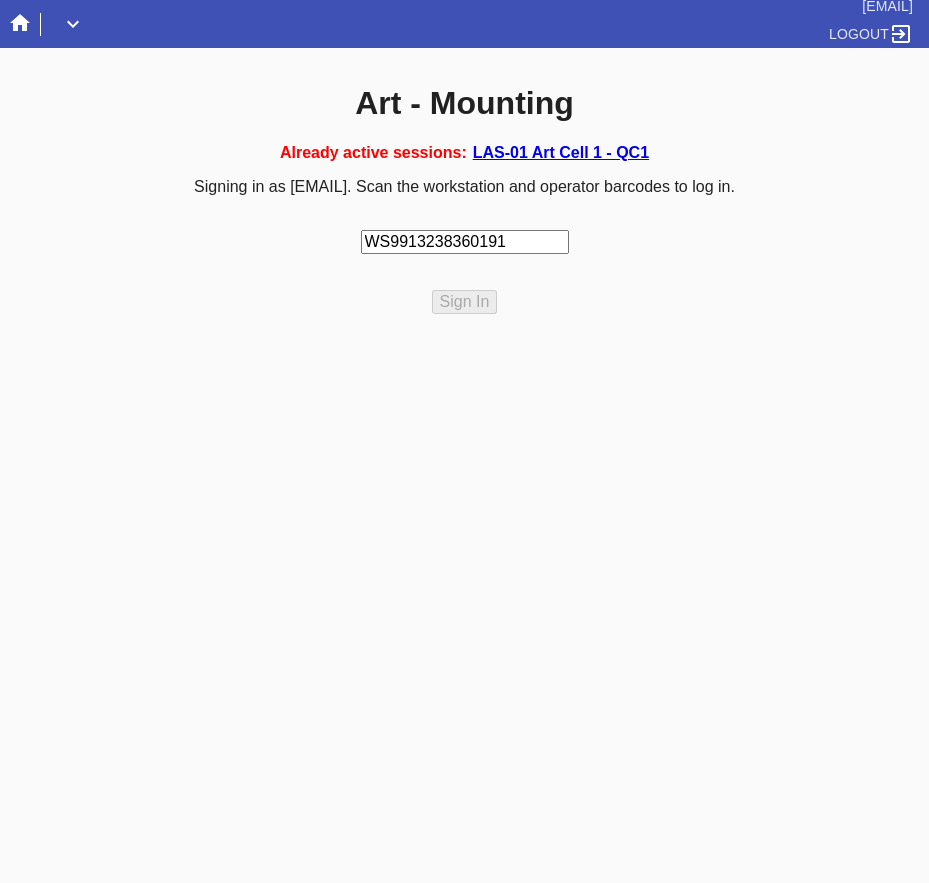 type on "WS99132383601919" 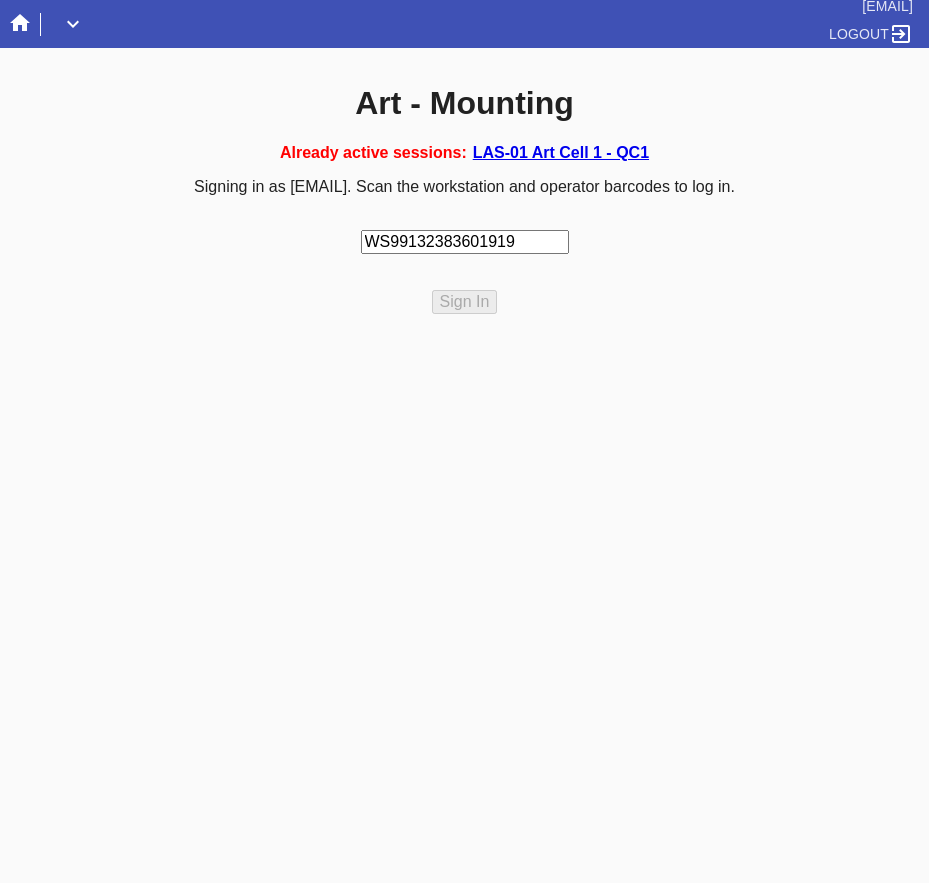 type 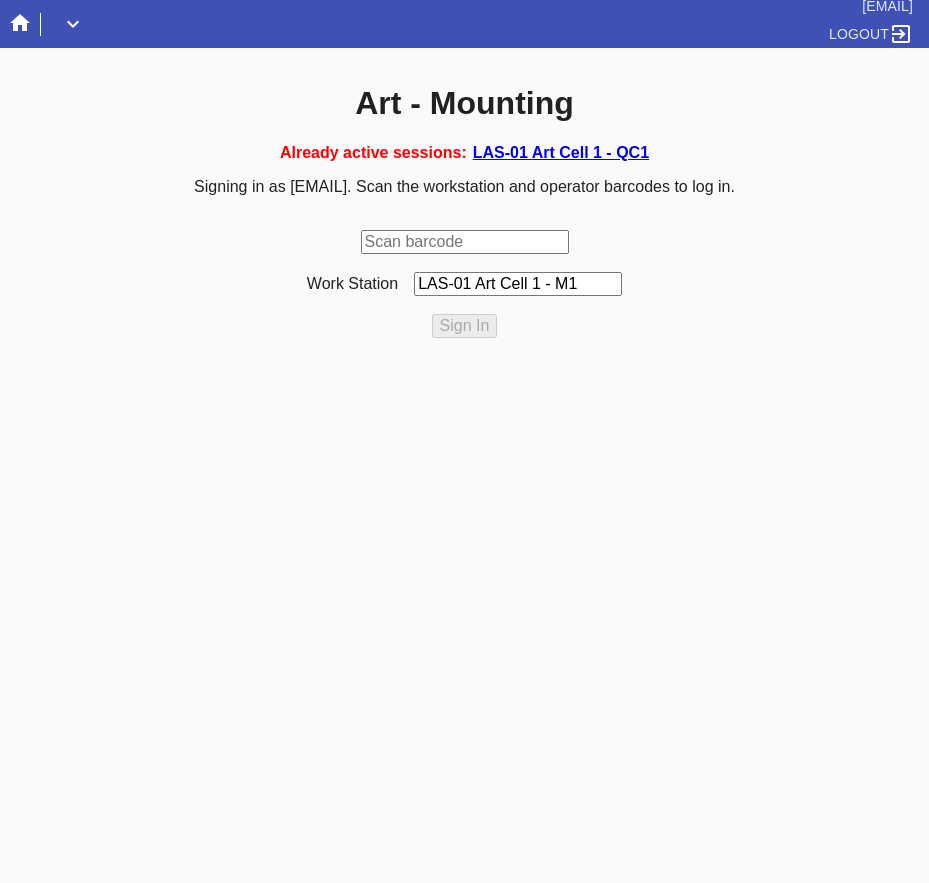 click at bounding box center (465, 242) 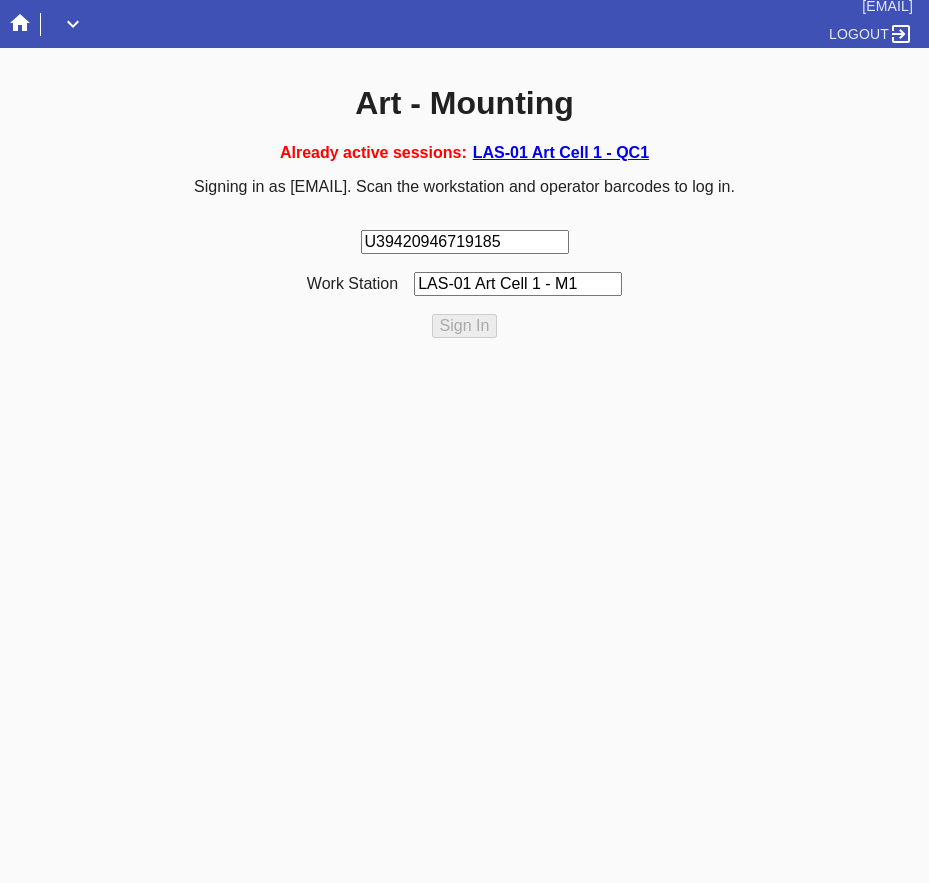 type on "U394209467191855" 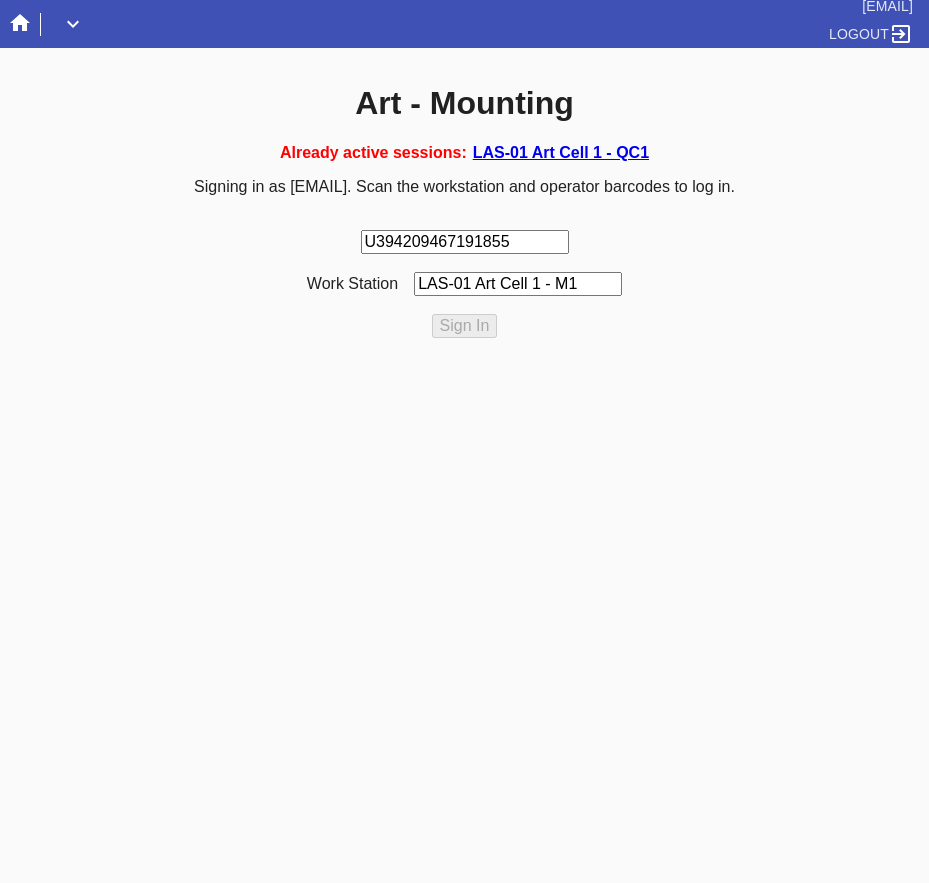 type 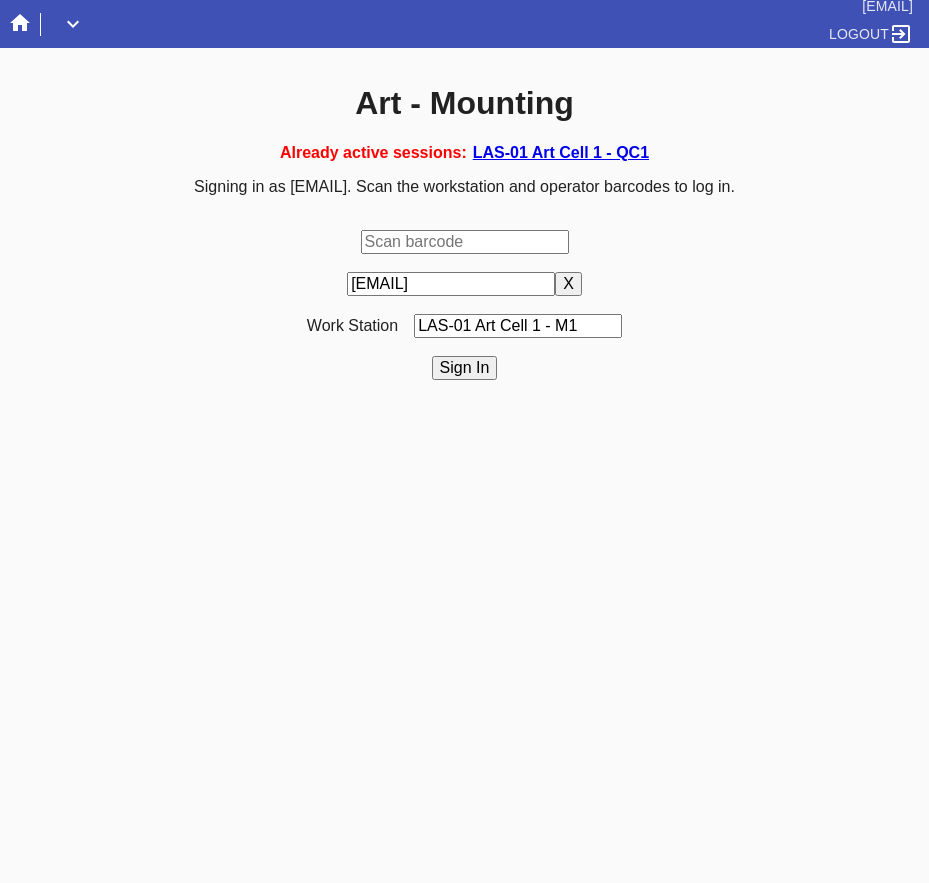 click on "Sign In" at bounding box center [465, 368] 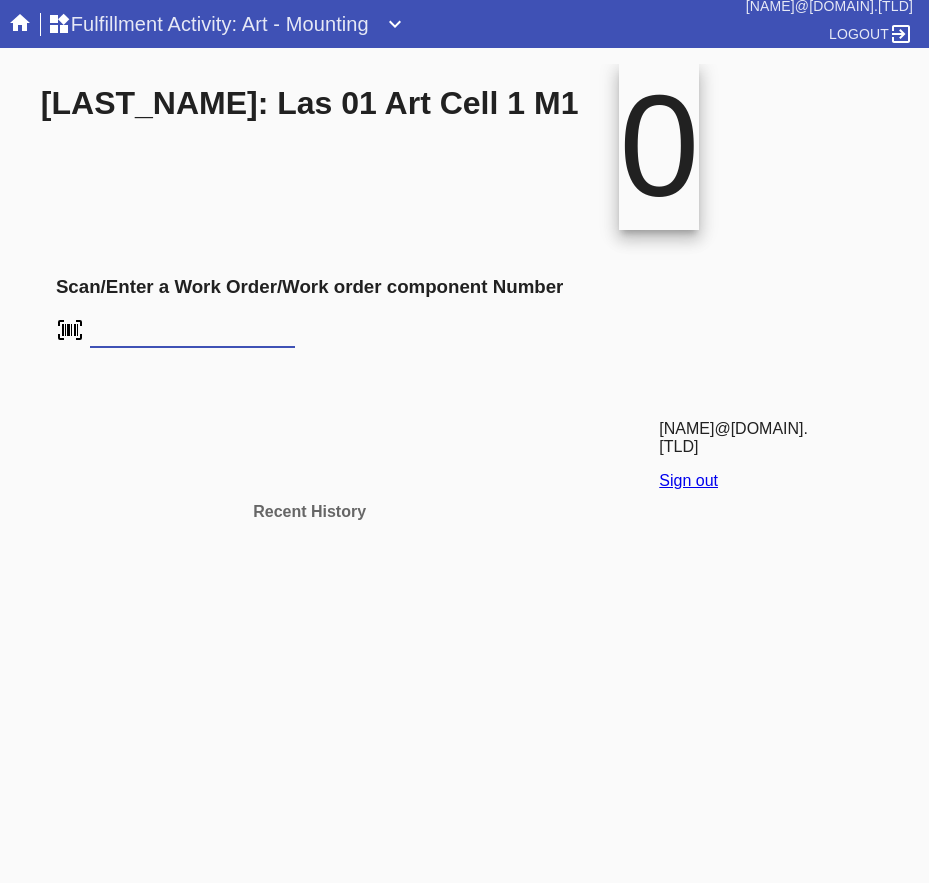 scroll, scrollTop: 0, scrollLeft: 0, axis: both 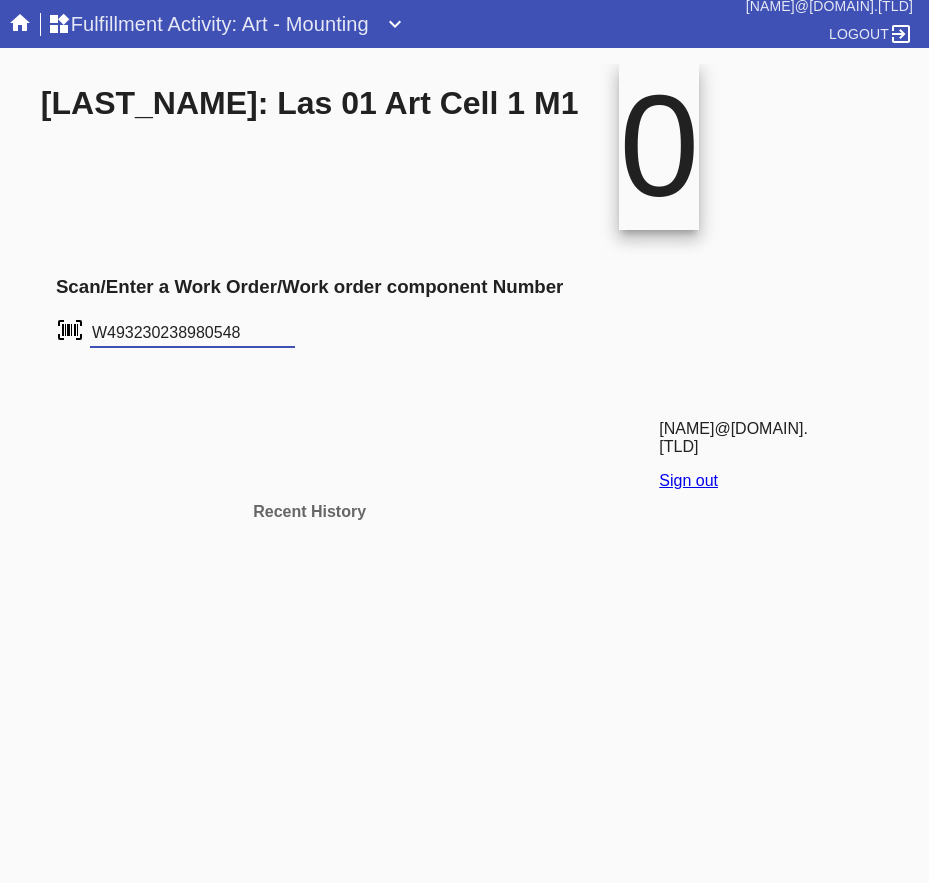 type on "W493230238980548" 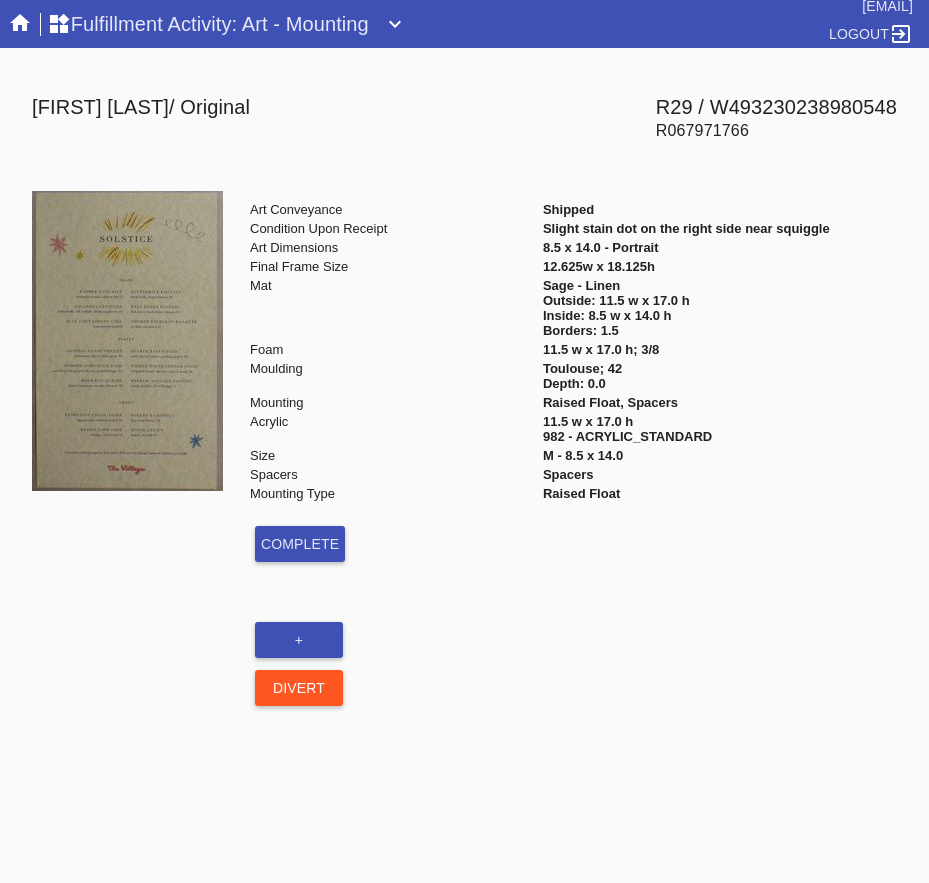scroll, scrollTop: 0, scrollLeft: 0, axis: both 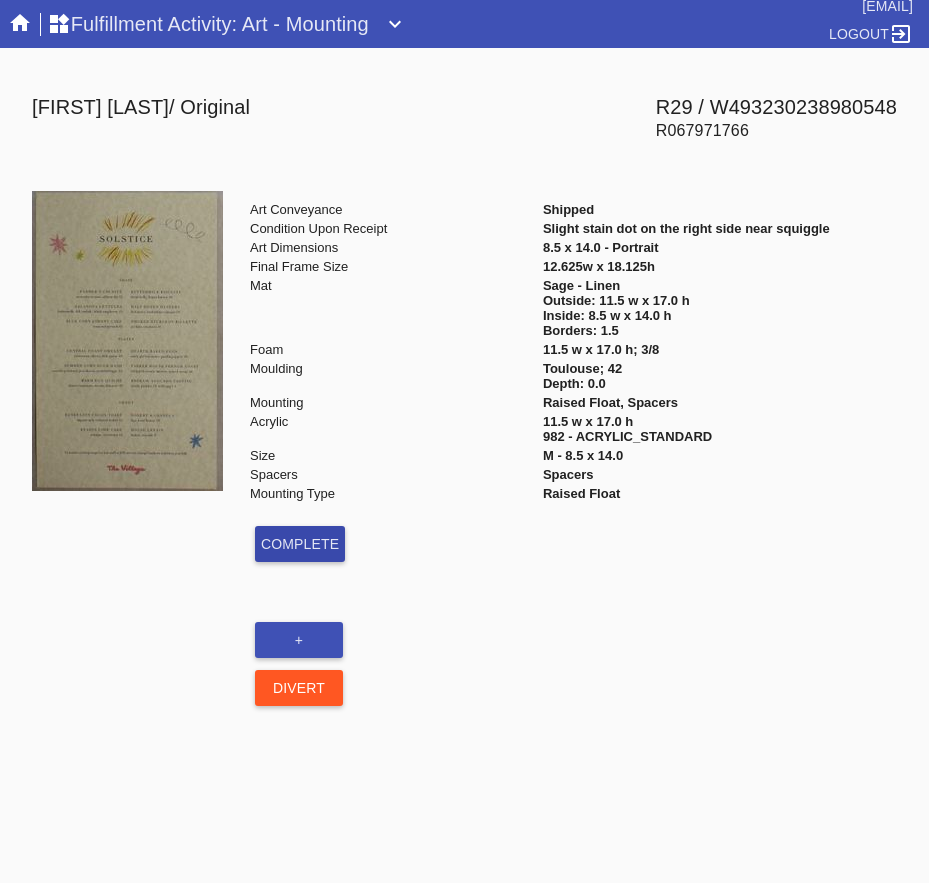 click on "Complete" at bounding box center [300, 544] 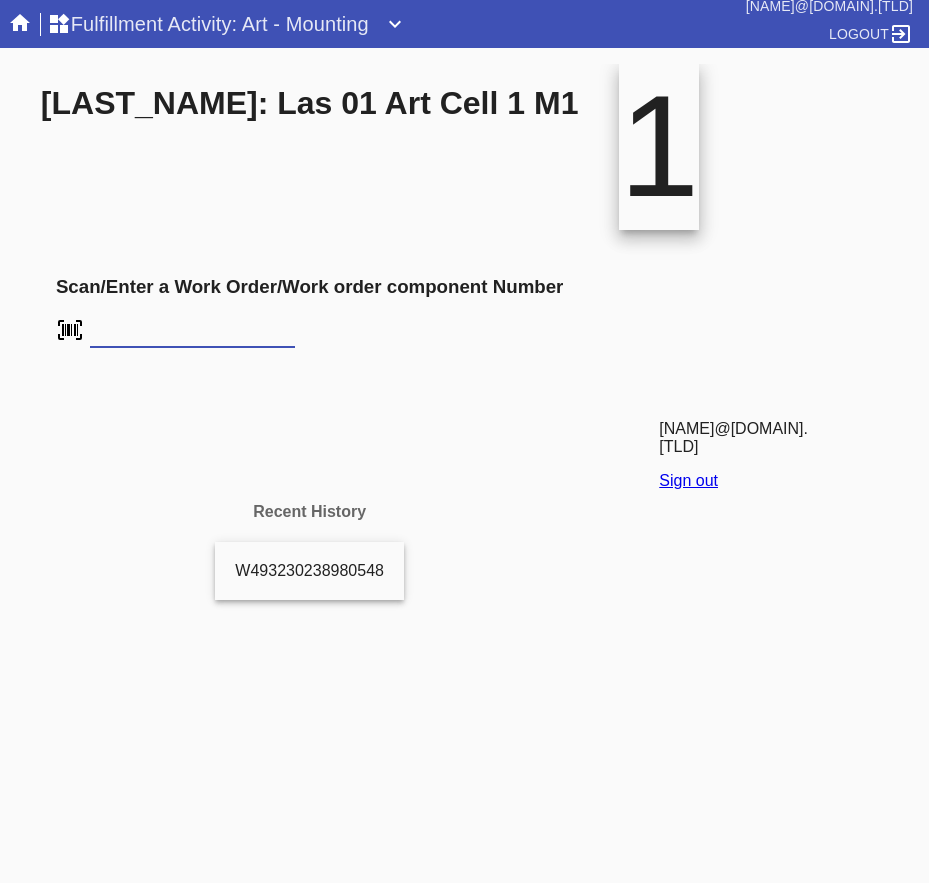 scroll, scrollTop: 0, scrollLeft: 0, axis: both 